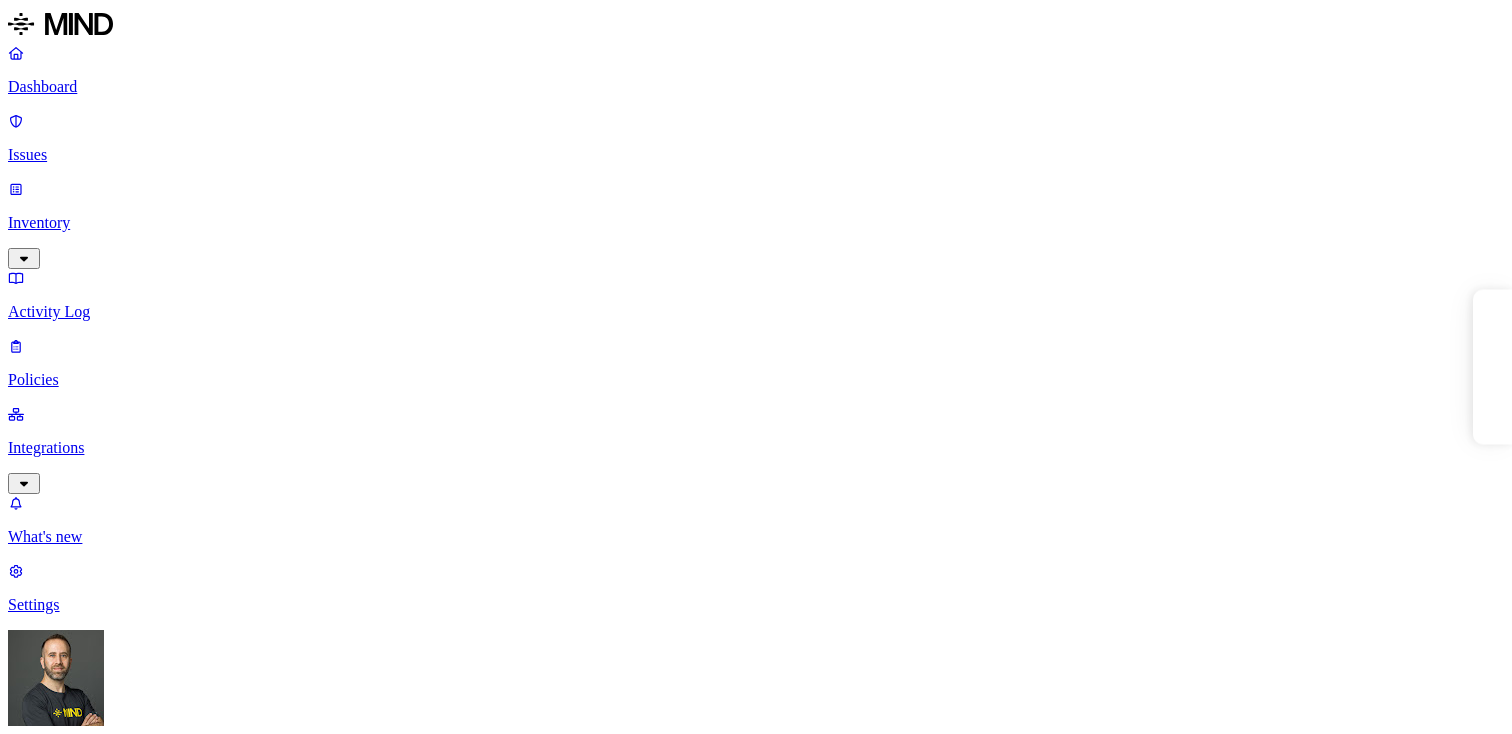 scroll, scrollTop: 0, scrollLeft: 0, axis: both 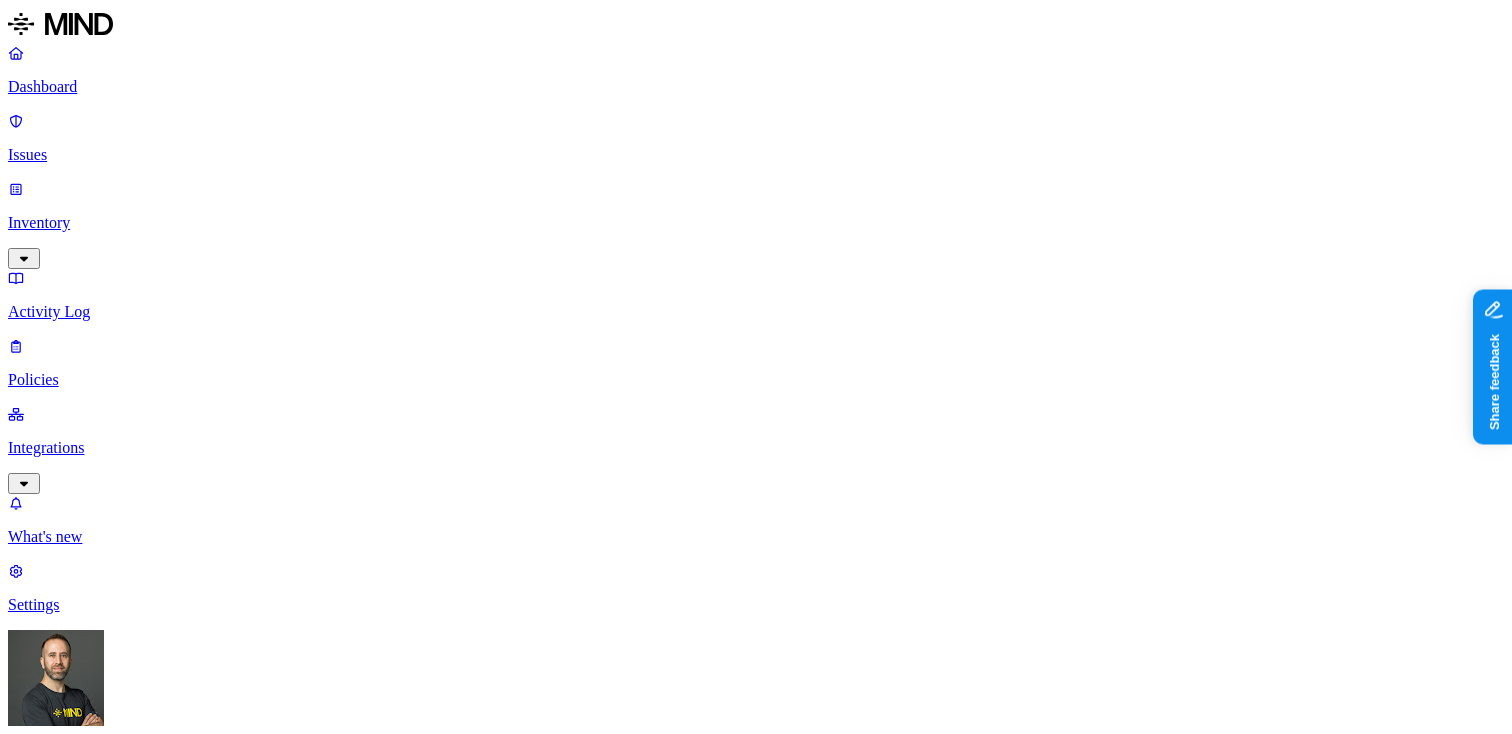 click on "Detection" at bounding box center [119, 1010] 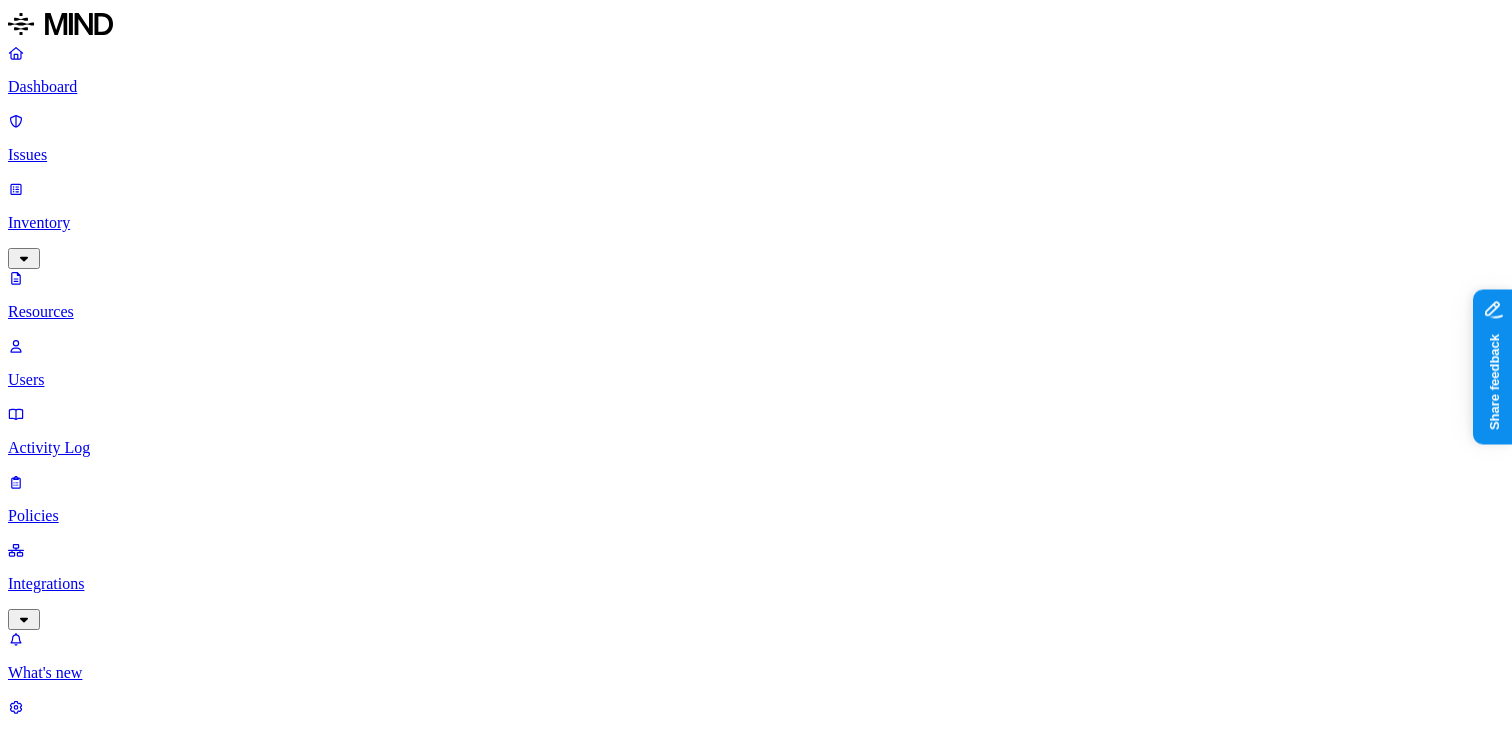 click on "Last access" at bounding box center (51, 1195) 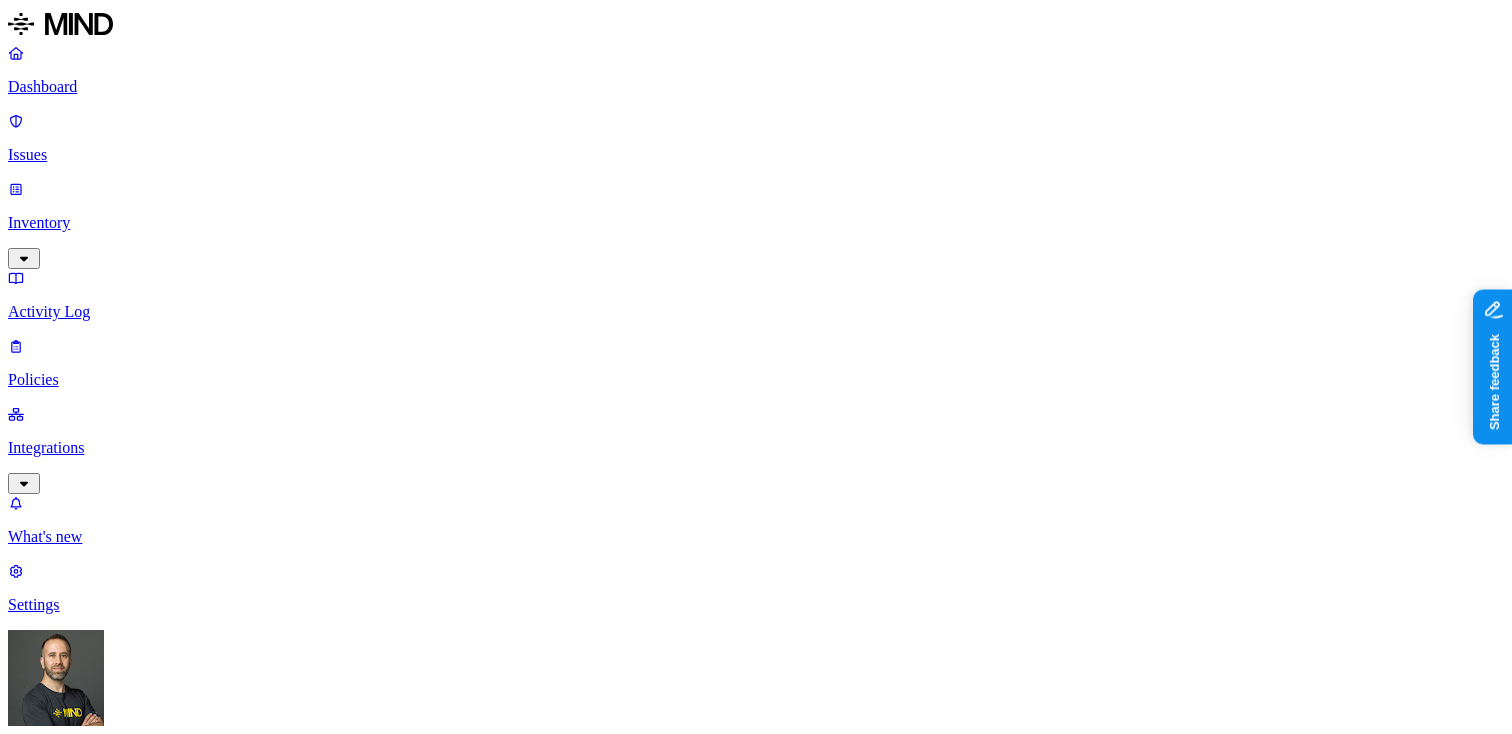 click on "Dashboard Issues Inventory Activity Log Policies Integrations What's new 1 Settings Tom Mayblum Southern Illinois Health Dashboard 0 Discovery Detection Prevention Last update: 09:19 PM Scanned resources 54.2K Resources by integration 54.2K SIH1 O365 PII 12.5K Person Name 10.6K Address 6.76K Email address 6.53K Phone number 6.5K Date of birth 853 SSN 122 PCI 5 Credit card 5 Secrets 108 Password 104 Encryption Key 4 Other 177 Source code 177 Top resources with sensitive data Resource Sensitive records Owner Last access Employee_Census_Benefit_2025-02-04@14.16.43.xlsx SSN 1 Email address 5000 Person Name 127 Address 1340 Phone number 5000 Sara Bevis Employee_Census_Benefit_2025-02-26@13.33.10.xlsx SSN 1 Email address 5000 Person Name 125 Address 1341 Phone number 5000 Sara Bevis Life insurance audit Employee_Census_Benefit_2025-01-16@08.27.04.xlsx SSN 1 Email address 5000 Person Name 122 Address 1339 Phone number 5000 Sara Bevis Copy of NO AFFIDAVIT SURCHARGE ADD ON FINAL LIST.xlsx Email address 5000" at bounding box center (756, 1564) 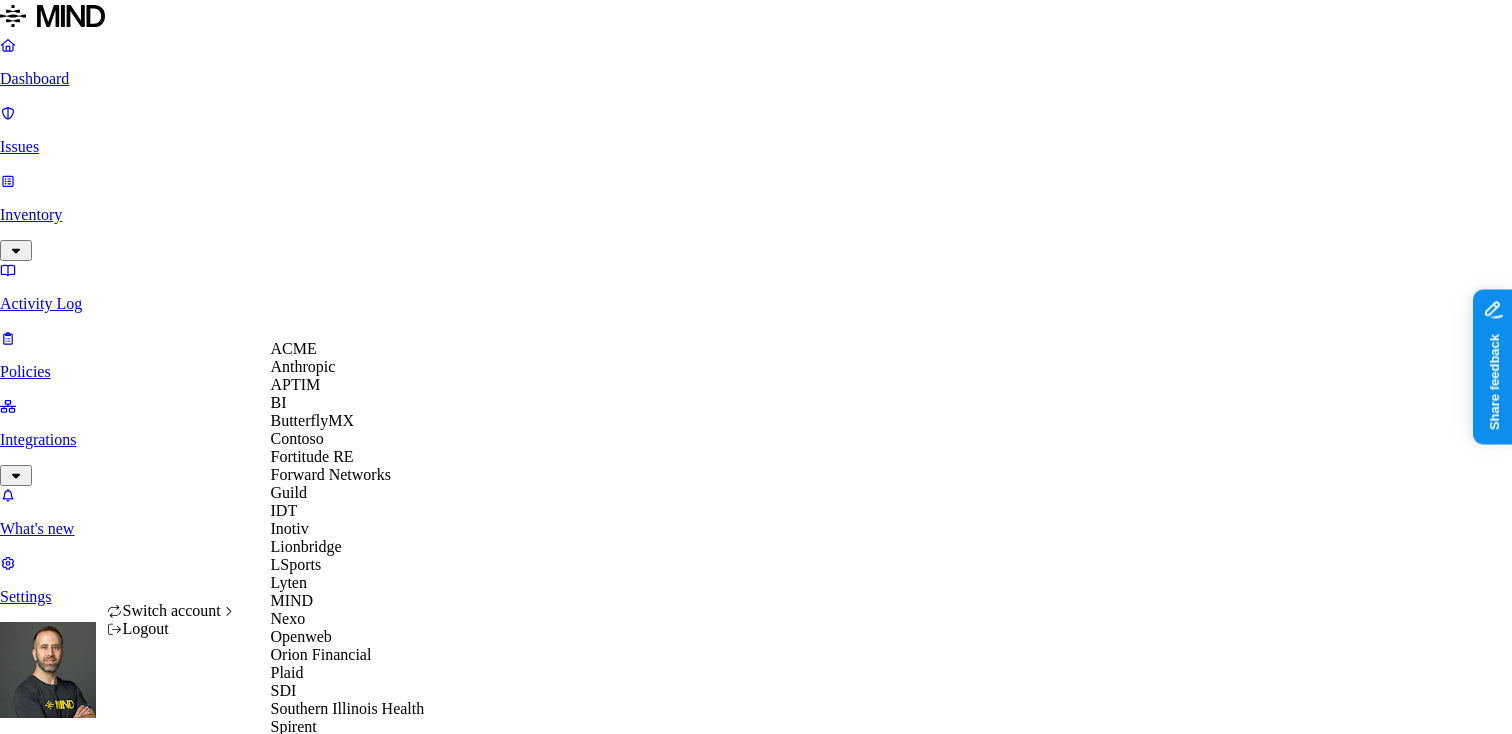 scroll, scrollTop: 16, scrollLeft: 0, axis: vertical 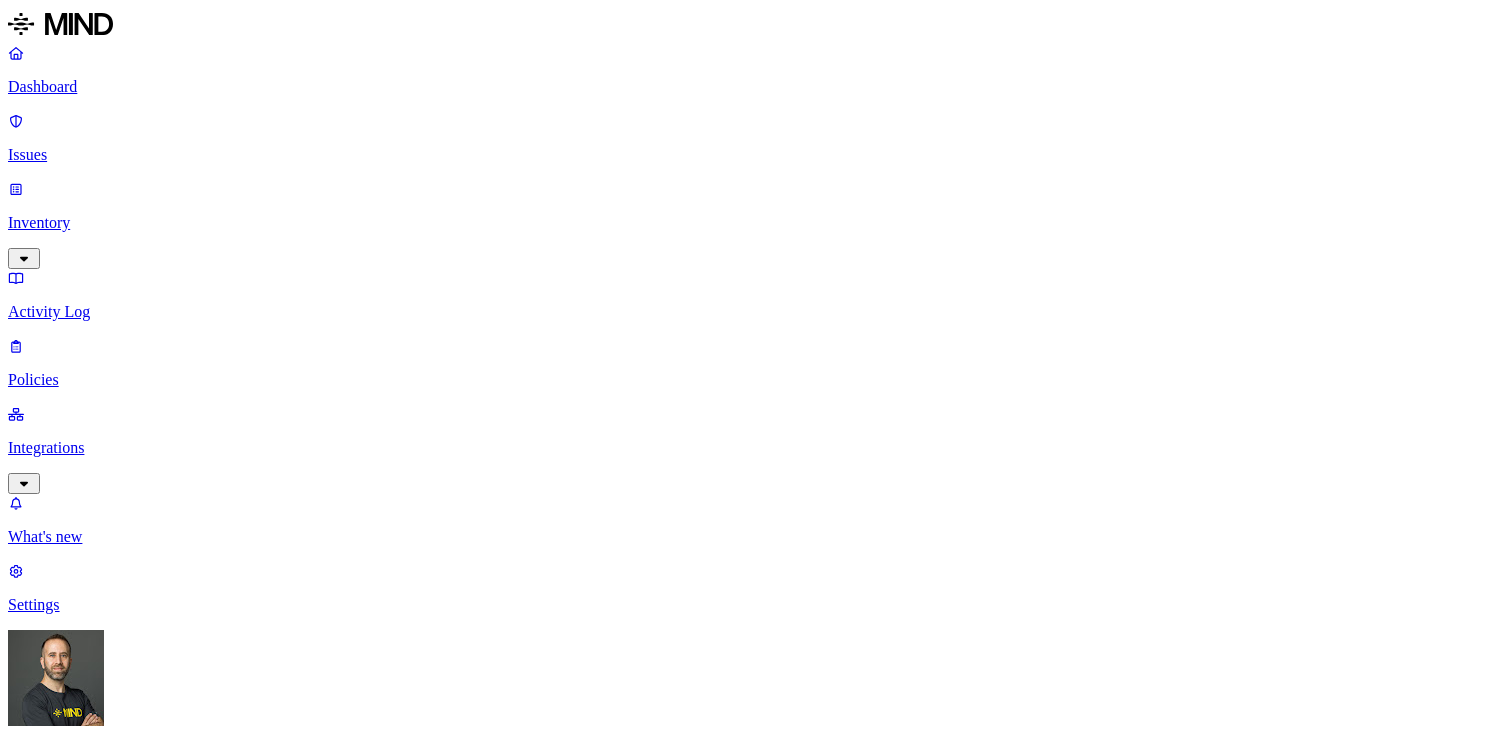 click on "Inventory" at bounding box center (756, 223) 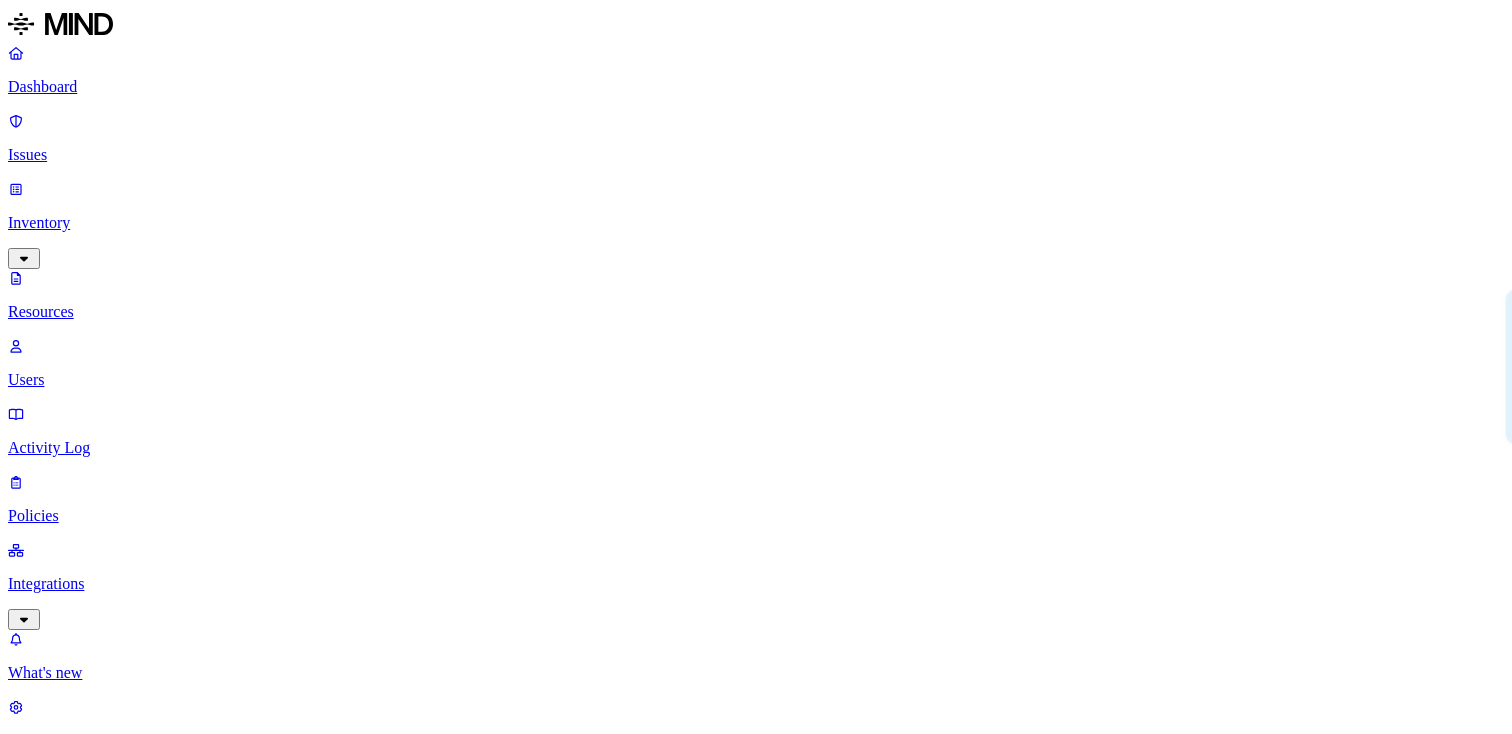 scroll, scrollTop: 0, scrollLeft: 0, axis: both 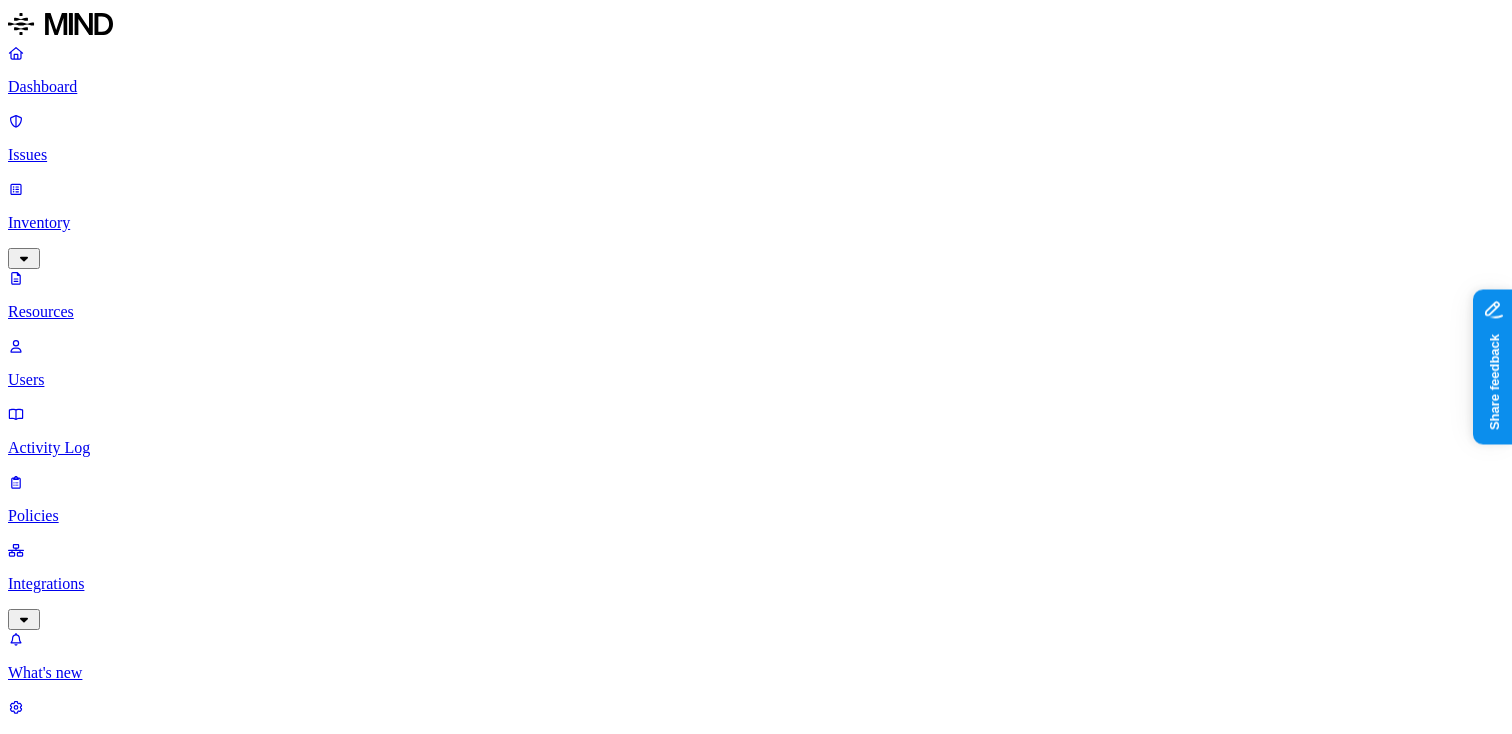 click on "my_medical_record_export.pdf" at bounding box center (2635, 1461) 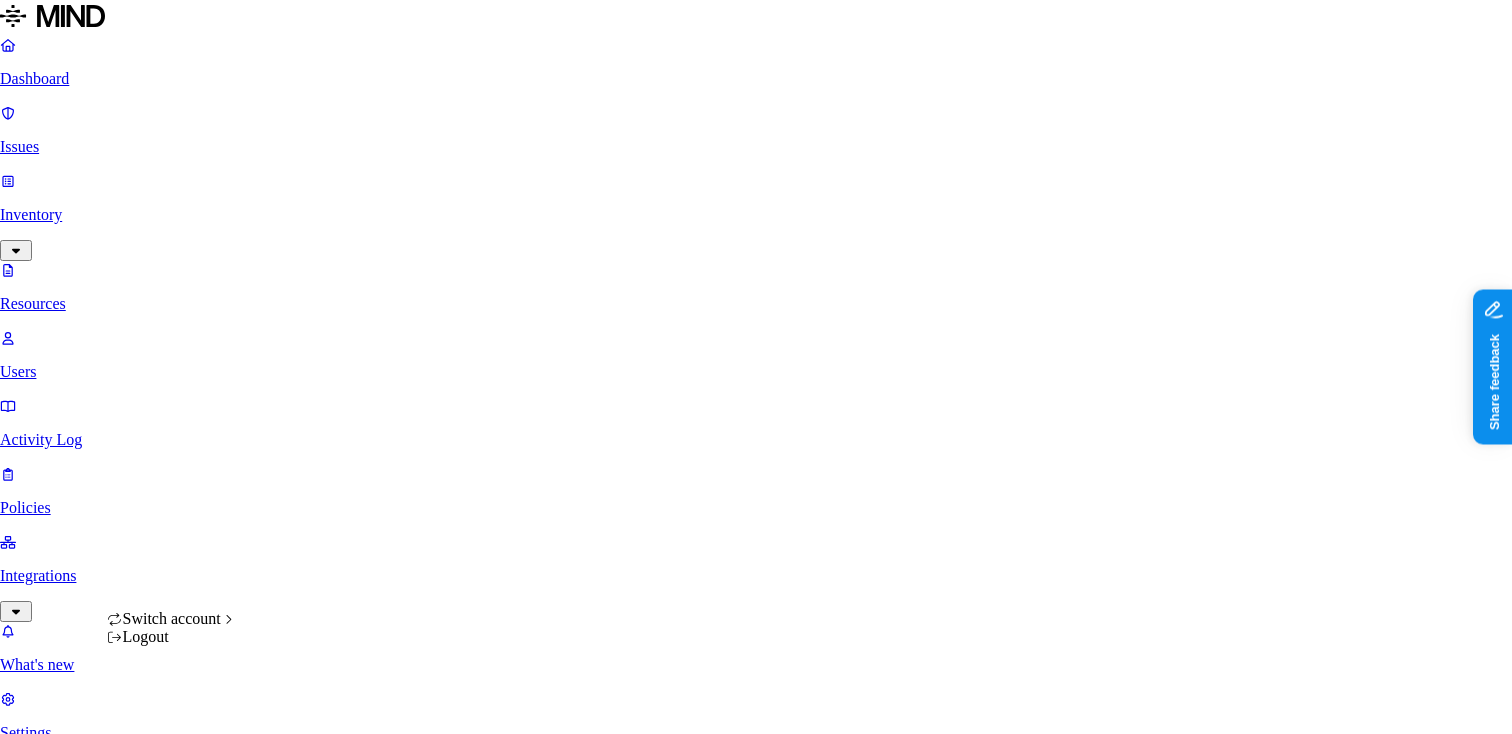 click on "Dashboard Issues Inventory Resources Users Activity Log Policies Integrations What's new 1 Settings Tom Mayblum ACME Resources Kind File type Classification Category Data types Labels Access Last access Drive name Encrypted 2,858 Resources Kind Resource Classification Category Access Last access time Full path my_medical_record_export.pdf PII / PHI 4 – Internal 1 Jul 16, 2025, 05:00 PM hodbn@acme.tannin.io/Personal files sensetive.txt PCI 1 – – – hodbn Avigail & Ohad test – – – – hodbn/Overview test please work – – – – My Kanban Project/KAN-1 b.txt – – – – Avigail-project-test/APT-7 iban.txt PII / PHI 1 – – – Avigail-project-test/APT-7/APT-8 New sub issue 2 add app id test – – – – Avigail-project-test/APT-7/APT-9 New sub issue add app id test – – – – Avigail-project-test/APT-7/APT-8 New issue add app id test – – – – Avigail-project-test/APT-7 Test labels num 1.docx – – Internal 1 Jul 15, 2025, 10:38 AM Hod Bin Noon – – Internal 19" at bounding box center (756, 5303) 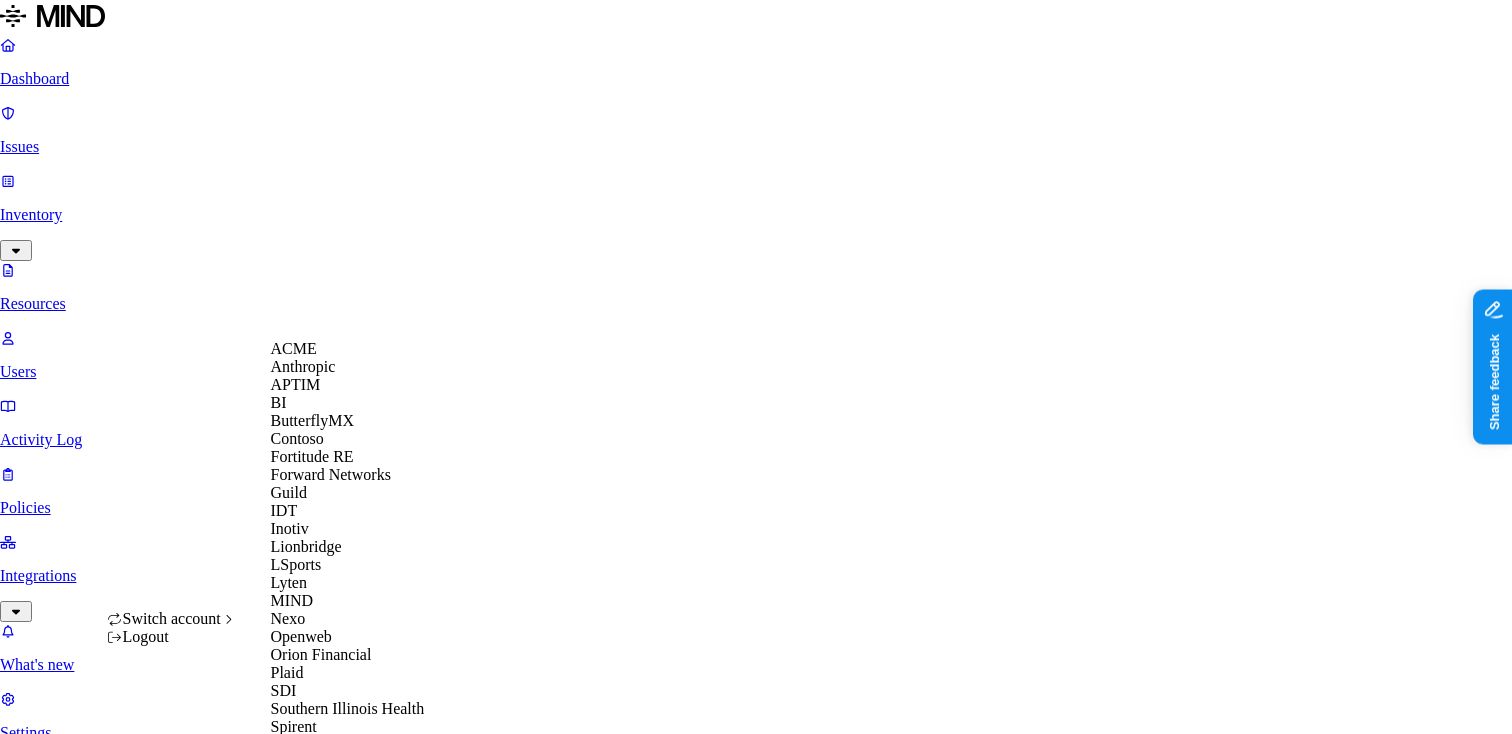scroll, scrollTop: 183, scrollLeft: 0, axis: vertical 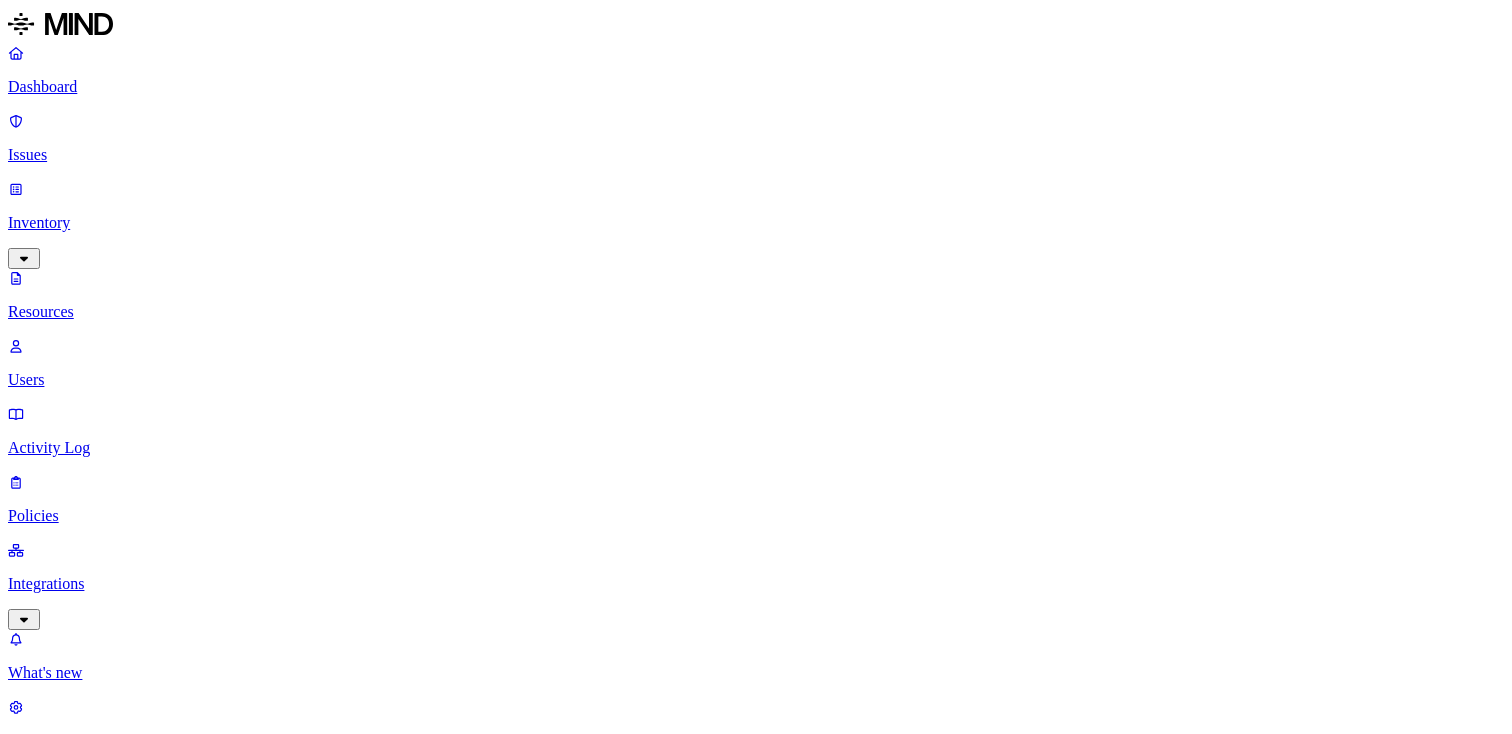 click on "Integrations" at bounding box center [756, 584] 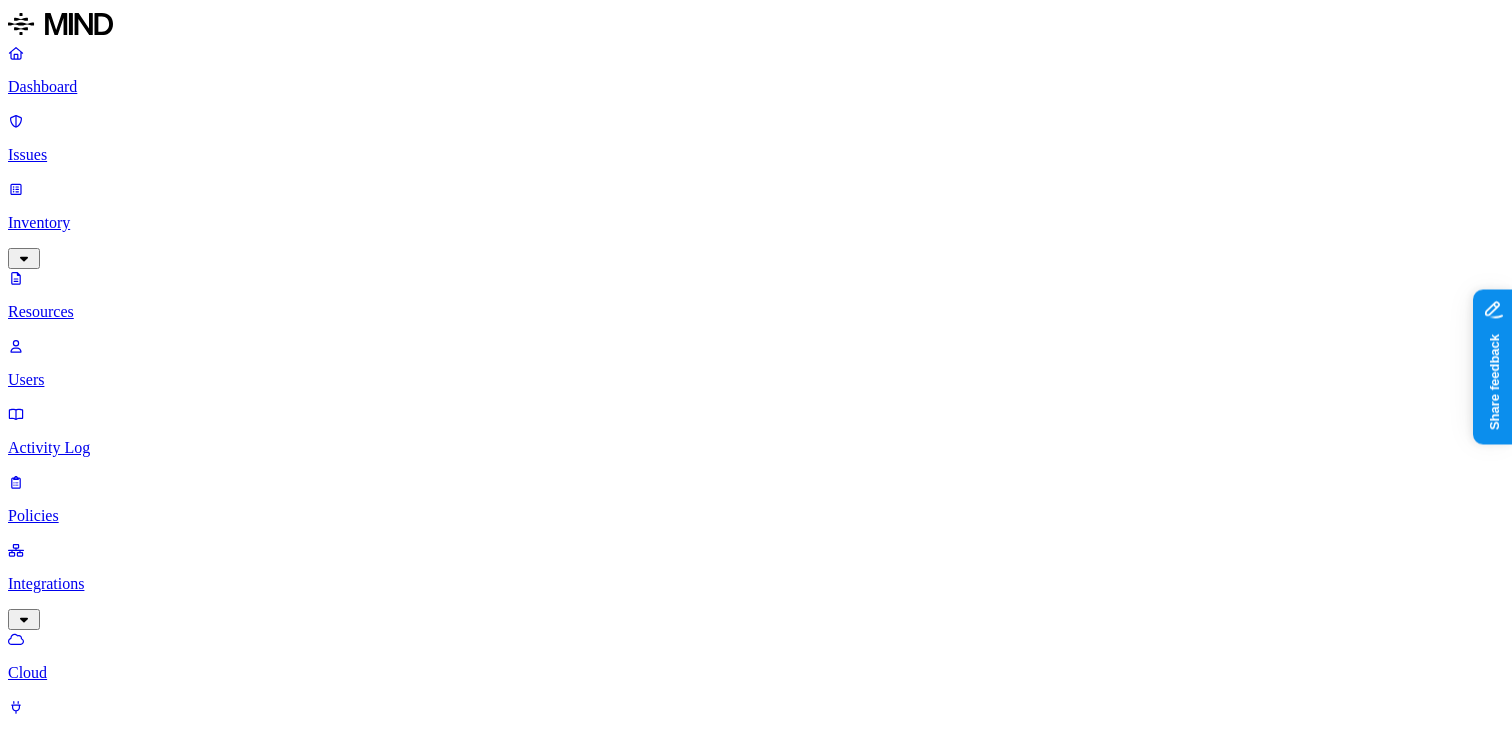 scroll, scrollTop: 0, scrollLeft: 0, axis: both 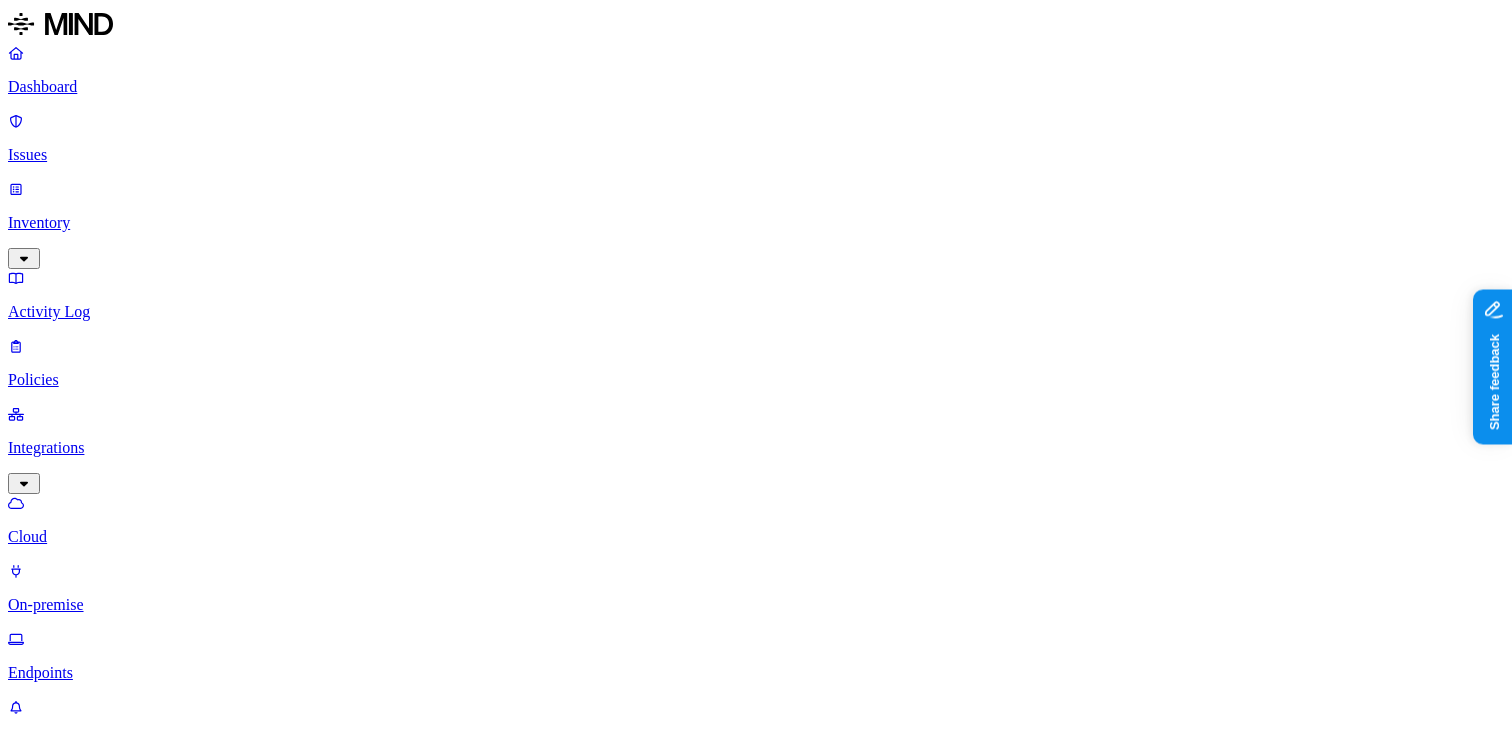 click on "Endpoints" at bounding box center [756, 673] 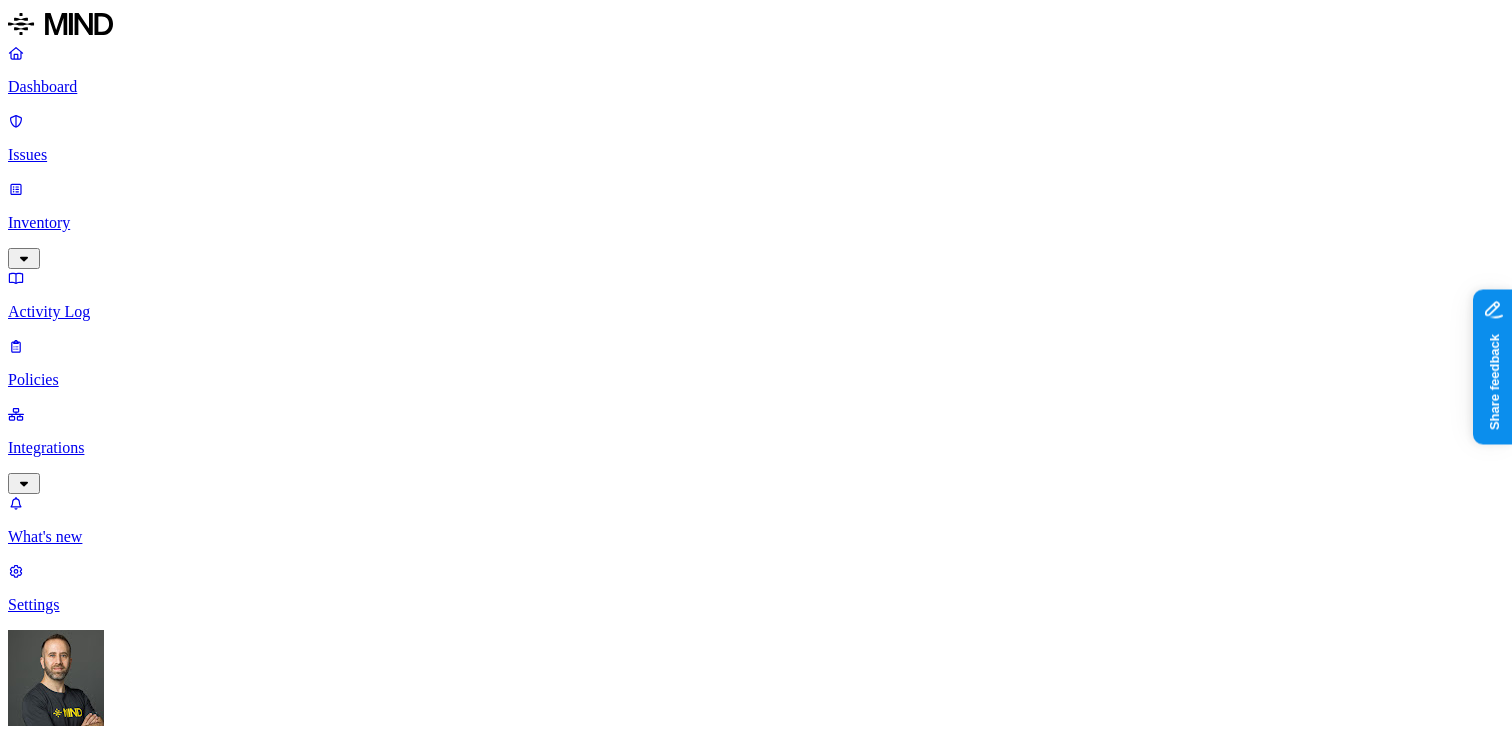 click 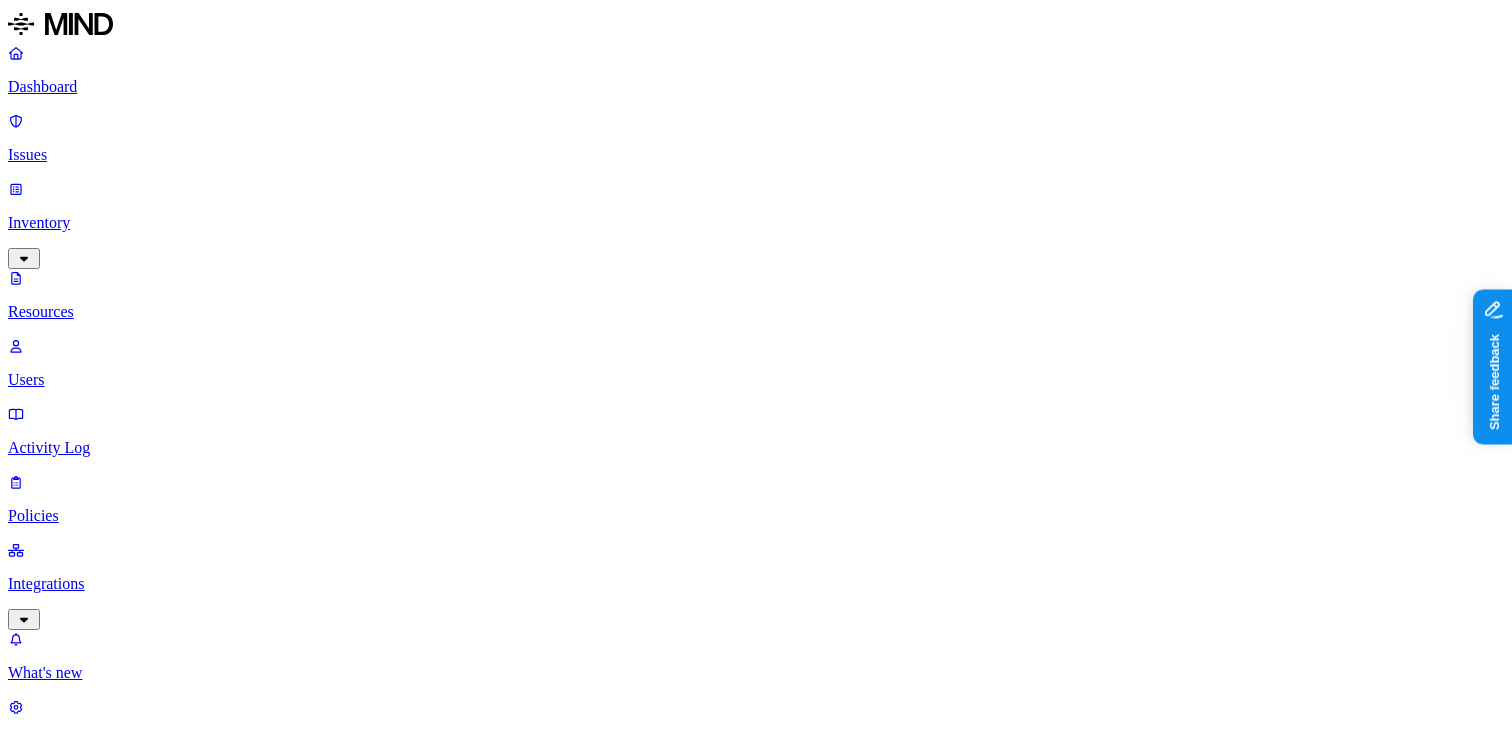 scroll, scrollTop: 194, scrollLeft: 0, axis: vertical 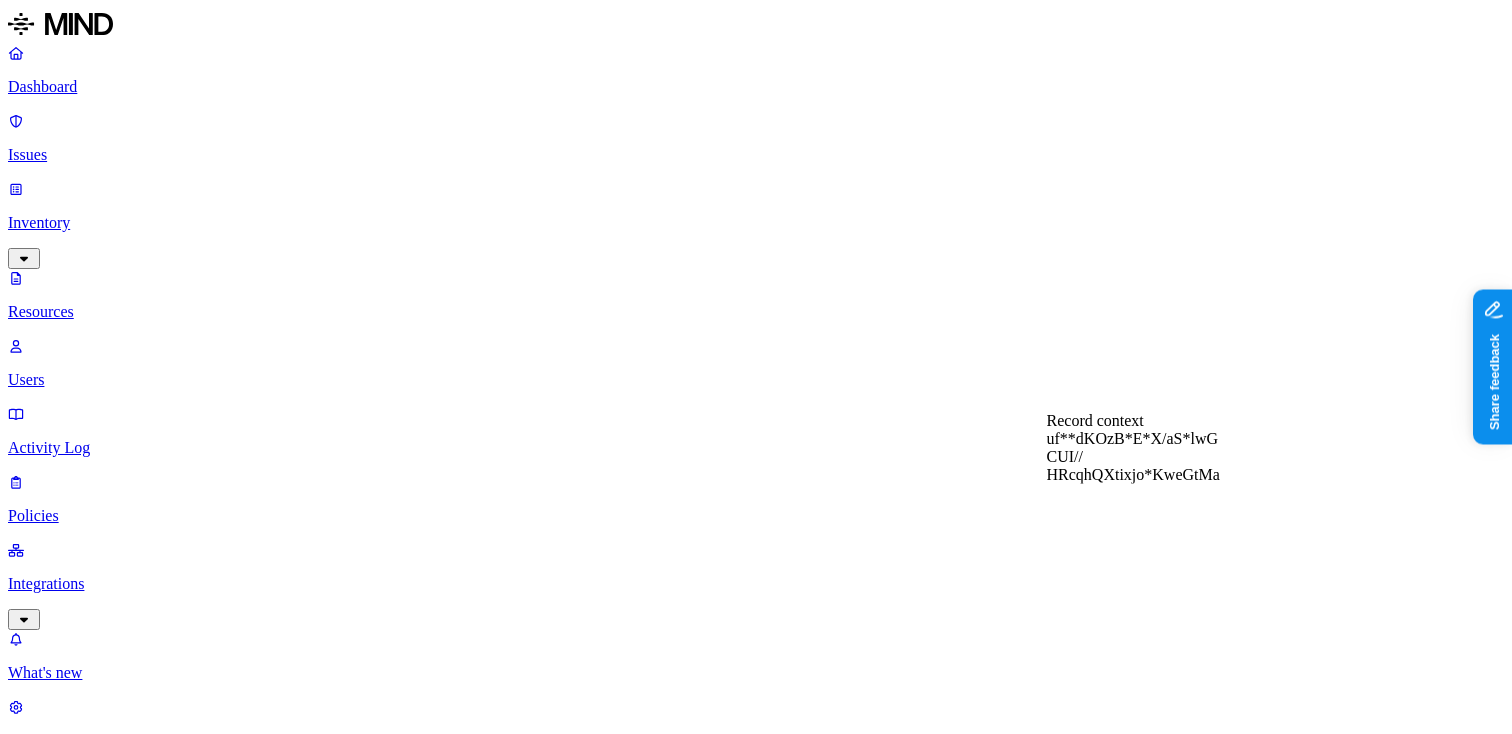click on "Asp-N_peptide mapping_15Jul2025-mab 101 (- glyco) Asp-N digest 5uL.mzML Other 1 – Internal 1 [MONTH] [DAY], [YEAR], [HOUR]:[MINUTE] [AM/PM] [FIRST] [LAST]/Desktop/Receptive Bio ADC/Peptide Mapping_15July2025/asp-N digest only" at bounding box center (579, 1378) 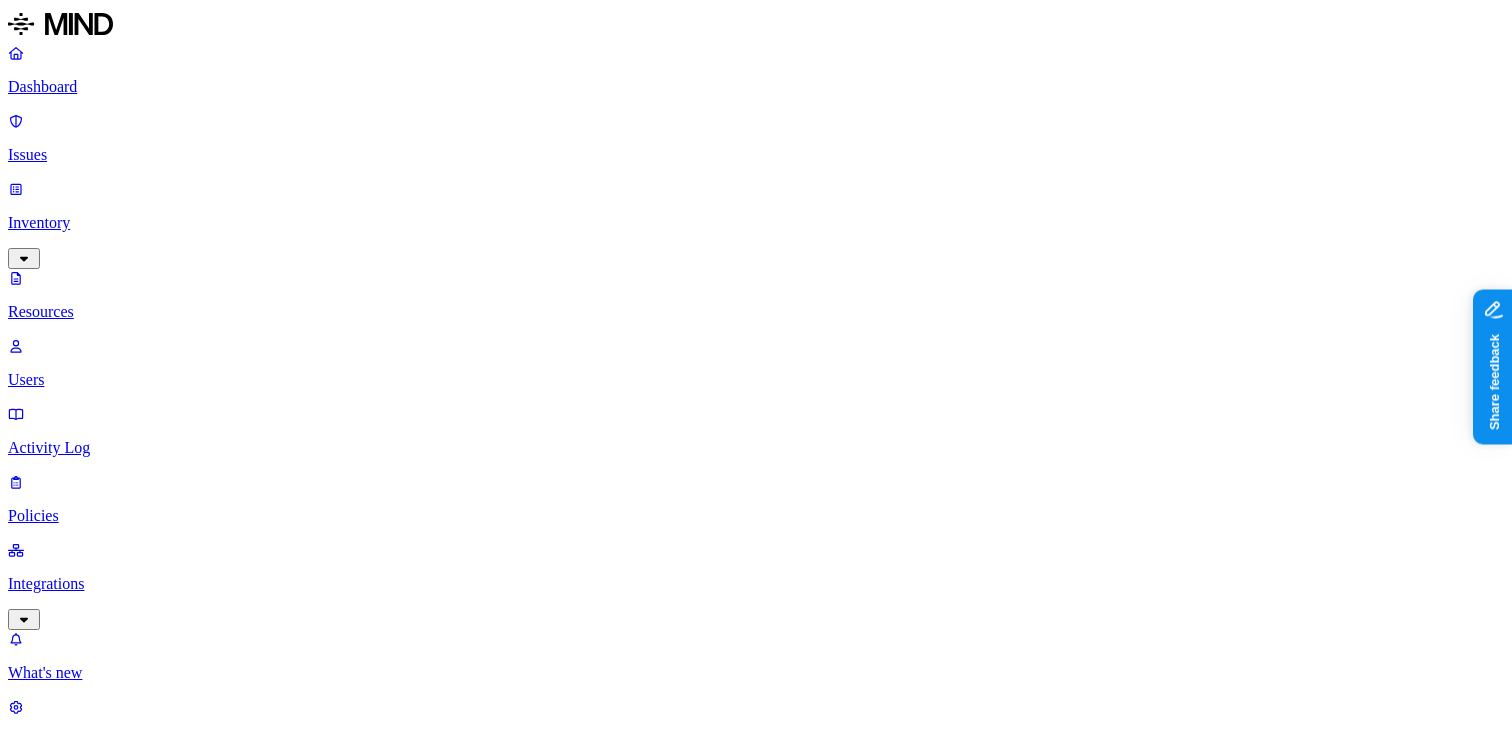 click on "Dashboard" at bounding box center (756, 87) 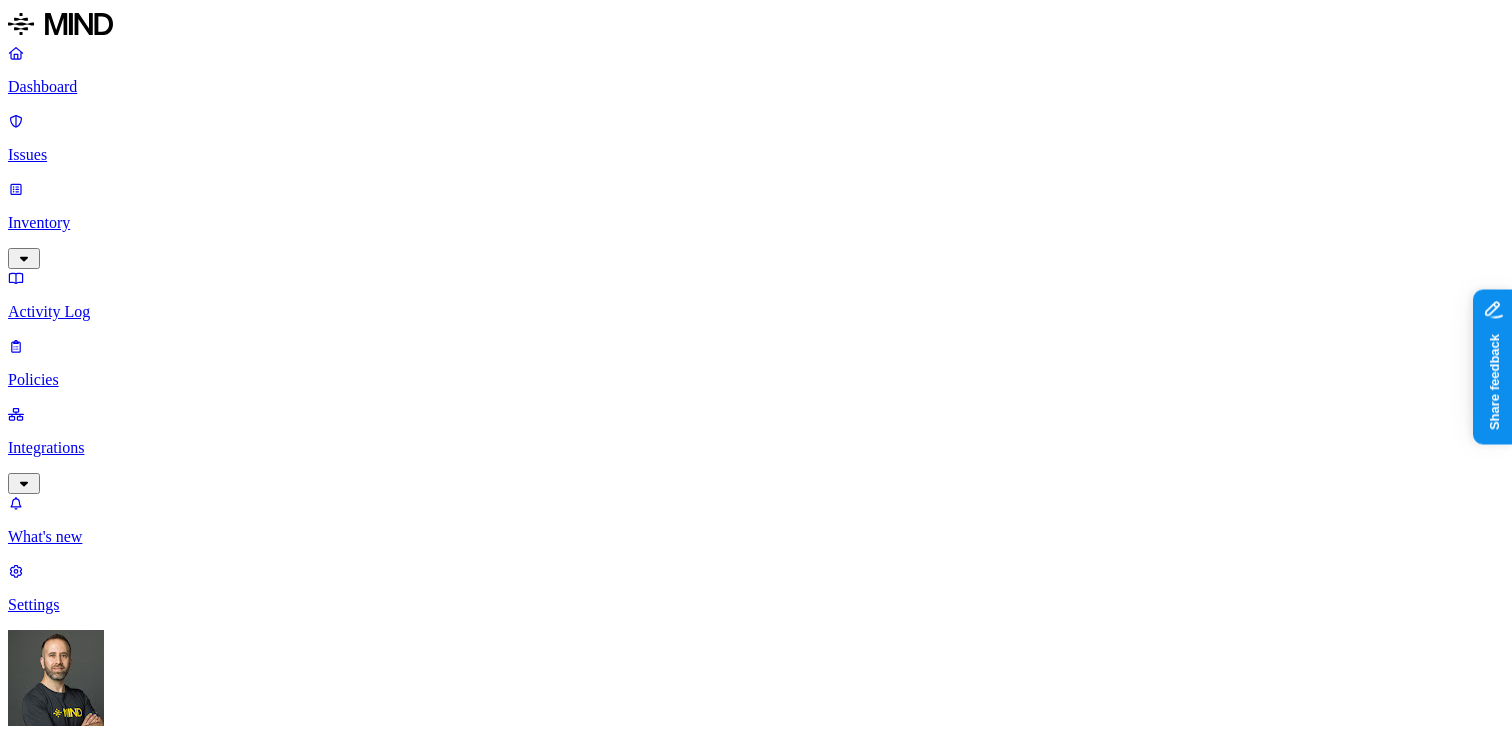click on "Dashboard Issues Inventory Activity Log Policies Integrations What's new 1 Settings [FIRST] [LAST] Inotiv Dashboard 3 Discovery Detection Prevention Last update: 09:01 PM Scanned resources 2.6M Resources by integration 2.57M O365 18.2K US212-basi10014.bioanalytical.com 3.05K Inotiv Jira 62 Egnyte PII 754K Person Name 603K Email address 477K Address 433K Phone number 396K IBAN 40K SSN 5.58K PCI 2.53K Credit card 2.53K Secrets 344 Password 297 Encryption Key 41 Azure credentials 4 OpenAI API Key 2 Other 47.1K Source code 47.1K CUI 1 Top resources with sensitive data Resource Sensitive records Owner Last access Customer Contacts.xlsx SSN 2 Email address 5000 Person Name 90 Address 3579 Phone number 5000 [FIRST] [LAST] Lake-B2BDataGroup-0326149_AB.xlsx Email address 5000 Person Name 682 Address 2800 Phone number 5000 [FIRST] [LAST] Contacts 9.20.2013.xlsx SSN 9 Email address 5000 Individual Taxpayer Identification 2 Person Name 601 Address 2062 Phone number 5000 wlaird Person Employee Details Report.xlsx 9" at bounding box center [756, 1750] 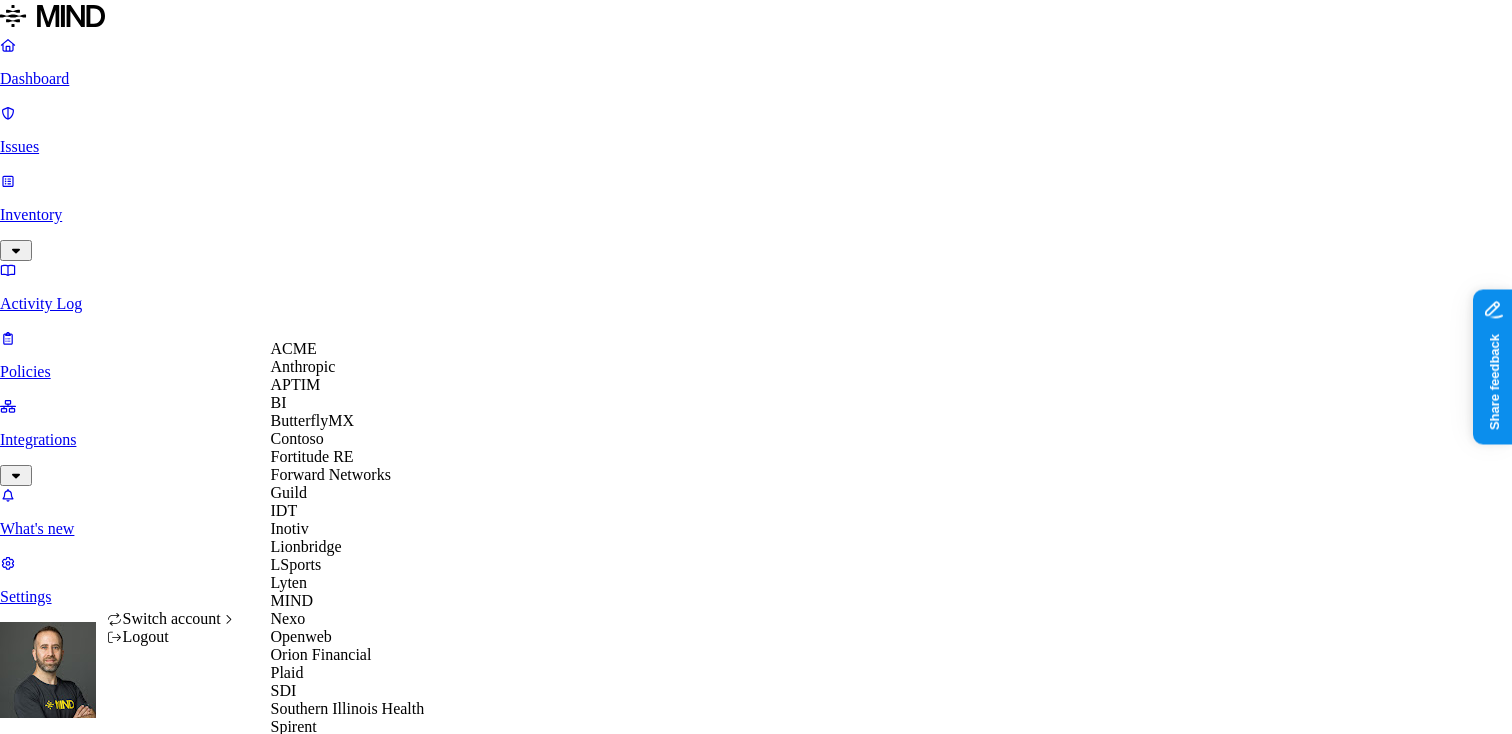 click on "Dashboard Issues Inventory Activity Log Policies Integrations What's new 1 Settings [FIRST] [LAST] Inotiv Dashboard 3 Discovery Detection Prevention Last update: 09:01 PM Scanned resources 2.6M Resources by integration 2.57M O365 18.2K US212-basi10014.bioanalytical.com 3.05K Inotiv Jira 62 Egnyte PII 754K Person Name 603K Email address 477K Address 433K Phone number 396K IBAN 40K SSN 5.58K PCI 2.53K Credit card 2.53K Secrets 344 Password 297 Encryption Key 41 Azure credentials 4 OpenAI API Key 2 Other 47.1K Source code 47.1K CUI 1 Top resources with sensitive data Resource Sensitive records Owner Last access Customer Contacts.xlsx SSN 2 Email address 5000 Person Name 90 Address 3579 Phone number 5000 [FIRST] [LAST] Lake-B2BDataGroup-0326149_AB.xlsx Email address 5000 Person Name 682 Address 2800 Phone number 5000 [FIRST] [LAST] Contacts 9.20.2013.xlsx SSN 9 Email address 5000 Individual Taxpayer Identification 2 Person Name 601 Address 2062 Phone number 5000 wlaird Person Employee Details Report.xlsx 9" at bounding box center [756, 1746] 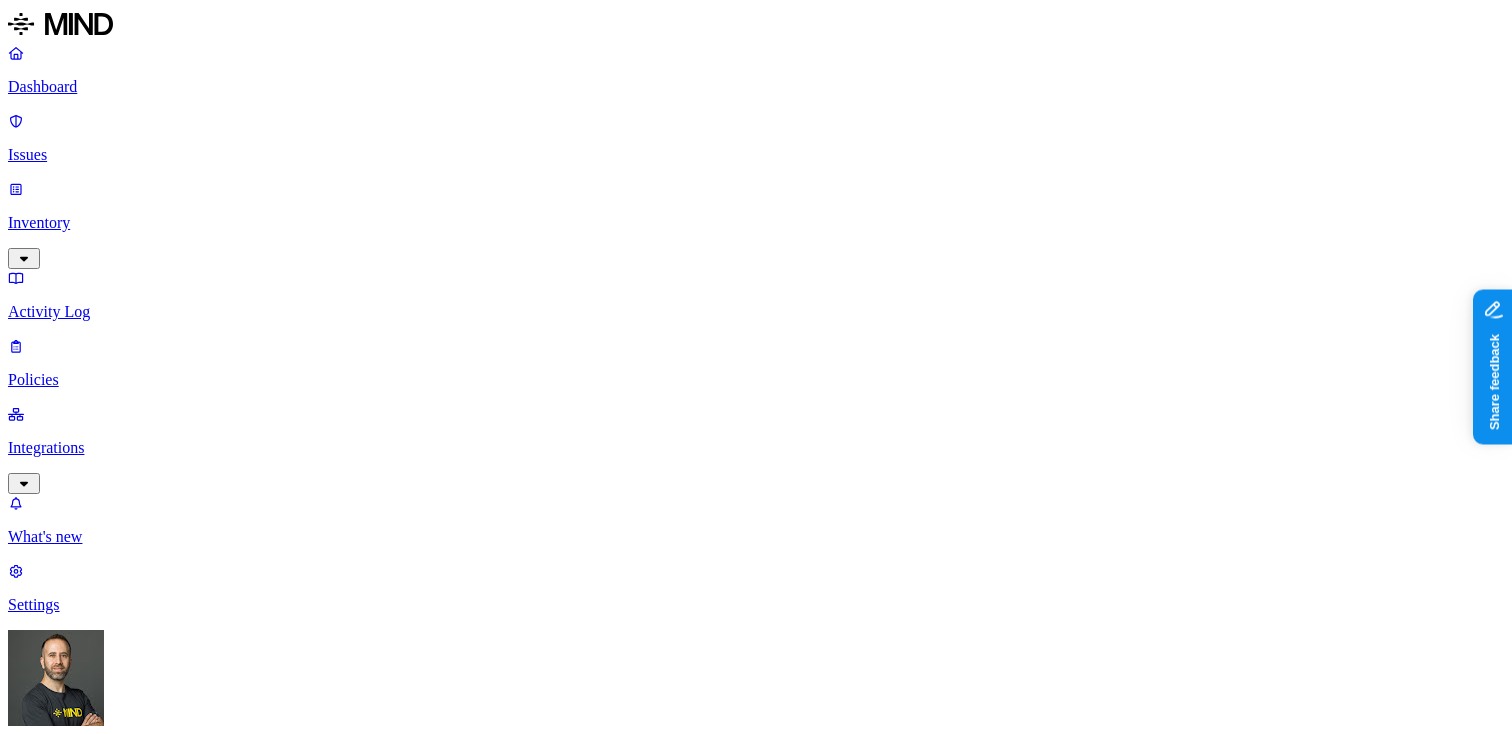 click on "Inventory" at bounding box center (756, 223) 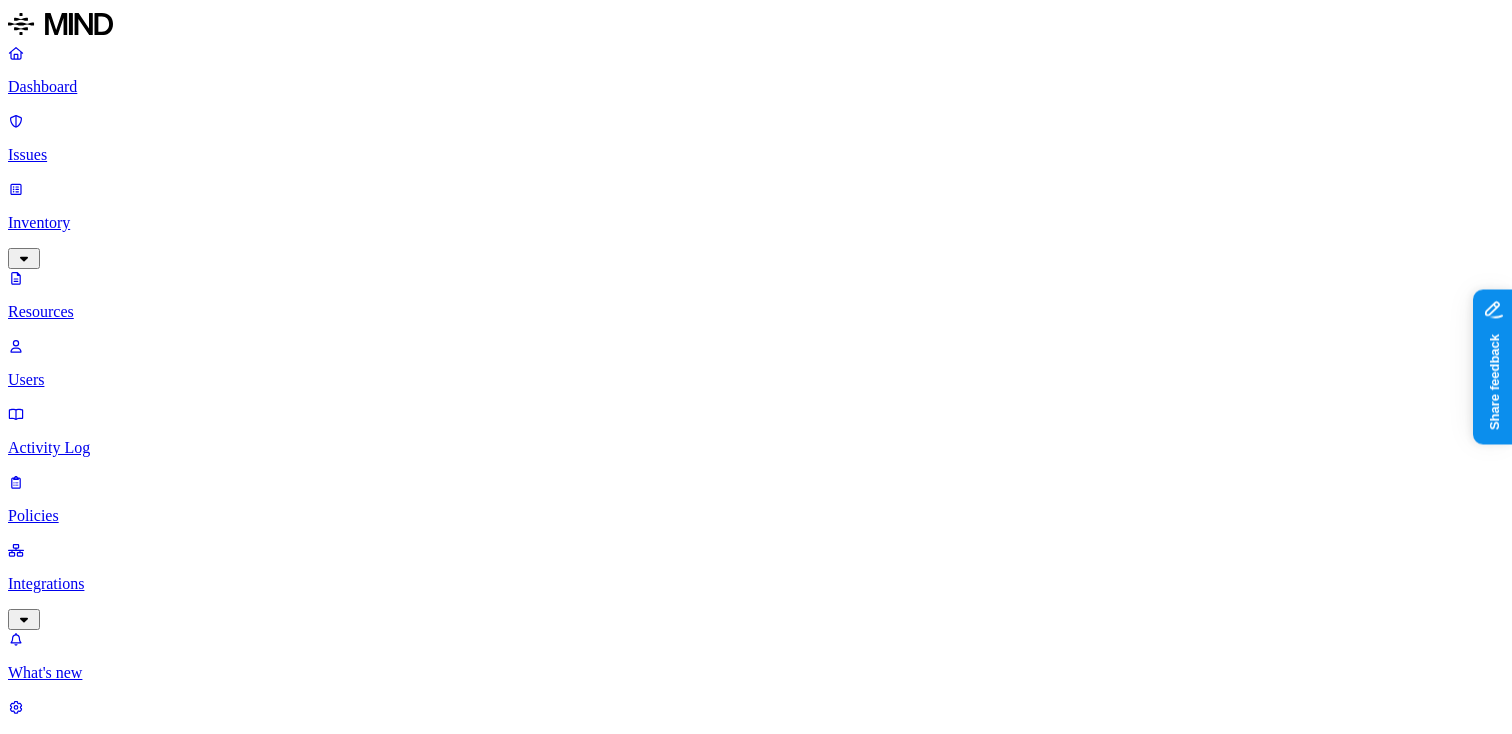 click on "Dashboard Issues Inventory Resources Users Activity Log Policies Integrations What's new 1 Settings [FIRST] [LAST] Inotiv Resources Kind File type Classification Category Data types Access Last access Drive name Encrypted 10,000+ Resources Kind Resource Classification Category Access Last access time Full path MPEG Streamclip Guide.pdf PII / PHI 2 – – – dept/BizDev/Marketing/Marketing/HandySoftware/MPEG_Streamclip_1.2 DSC05616.JPG – – – [MONTH] [DAY], [YEAR], [HOUR]:[MINUTE] [AM/PM] [FIRST] [LAST]/Pictures/Screenshots DSC05615.JPG – – – [MONTH] [DAY], [YEAR], [HOUR]:[MINUTE] [AM/PM] [FIRST] [LAST]/Pictures/Screenshots DSC05614.JPG – – – [MONTH] [DAY], [YEAR], [HOUR]:[MINUTE] [AM/PM] [FIRST] [LAST]/Pictures/Screenshots Screenshot 2025-07-16 160014.png – – – [MONTH] [DAY], [YEAR], [HOUR]:[MINUTE] [AM/PM] [FIRST] [LAST]/Pictures/Screenshots In Text Assignment- [FIRST] [LAST].docx – – – [MONTH] [DAY], [YEAR], [HOUR]:[MINUTE] [AM/PM] [FIRST] [LAST]/Desktop Purchase Order - Paper - 110400-01815-PO - signed.pdf – – – [MONTH] [DAY], [YEAR], [HOUR]:[MINUTE] [AM/PM] [FIRST] [LAST]/Desktop Incubator # 115770.pdf – – – [MONTH] [DAY], [YEAR], [HOUR]:[MINUTE] [AM/PM] – –" at bounding box center [756, 14258] 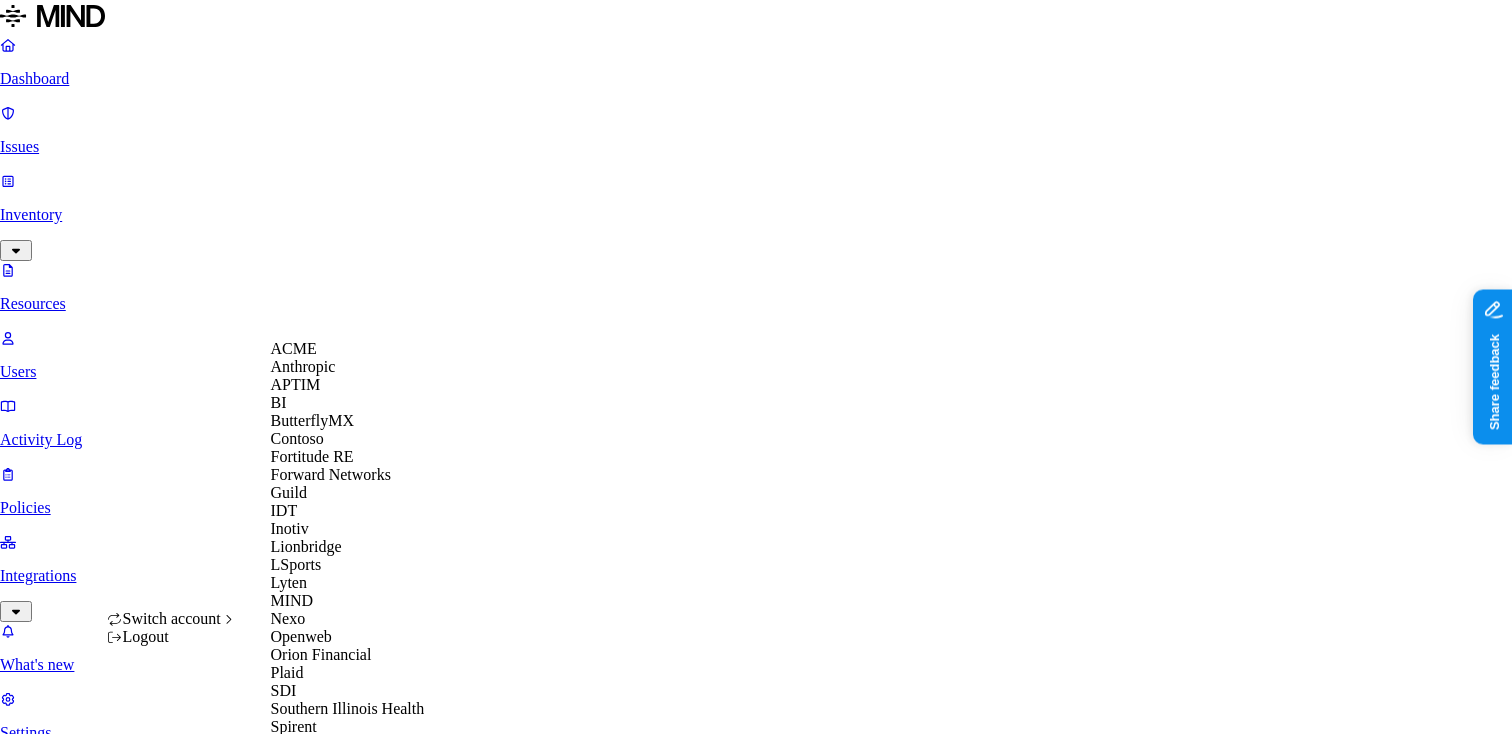 scroll, scrollTop: 632, scrollLeft: 0, axis: vertical 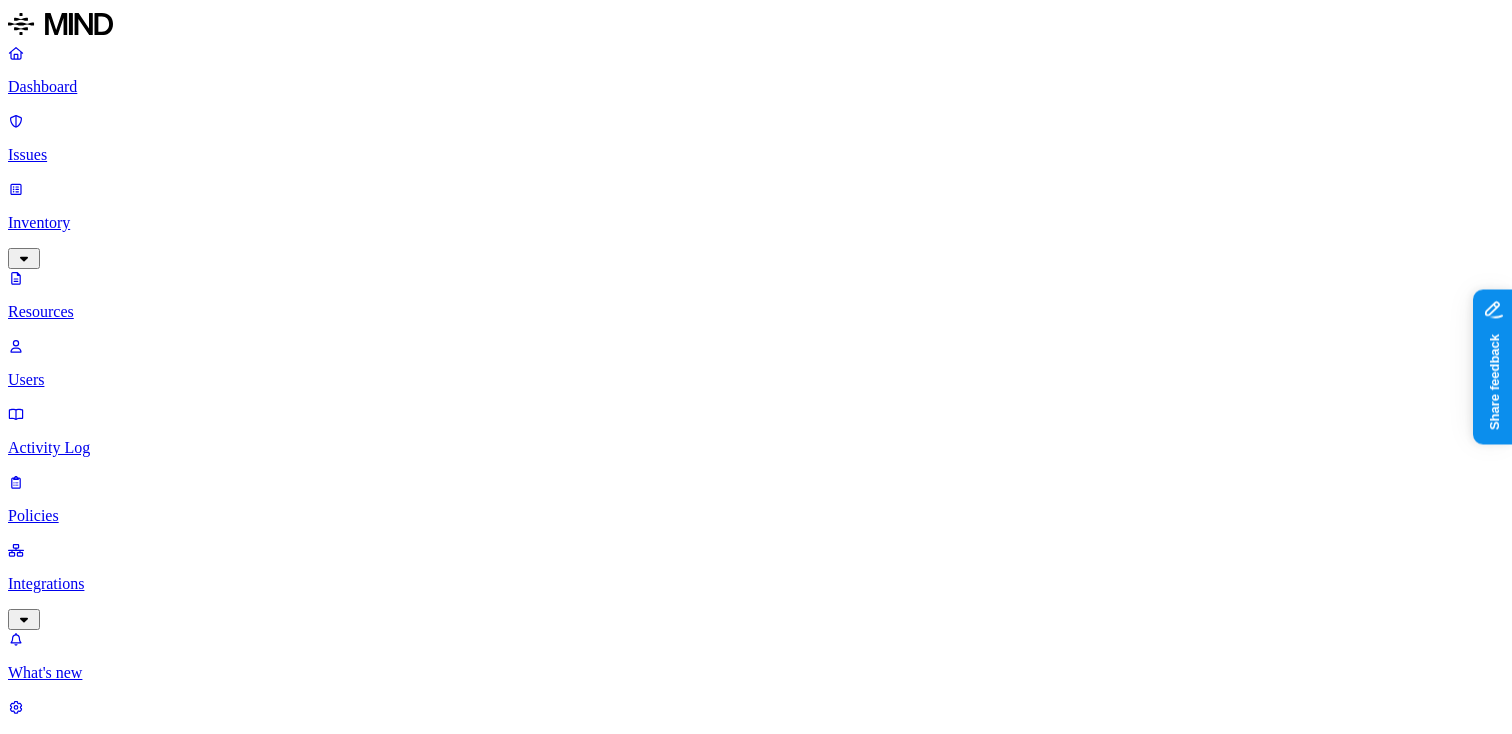 click on "Labels" at bounding box center [43, 1174] 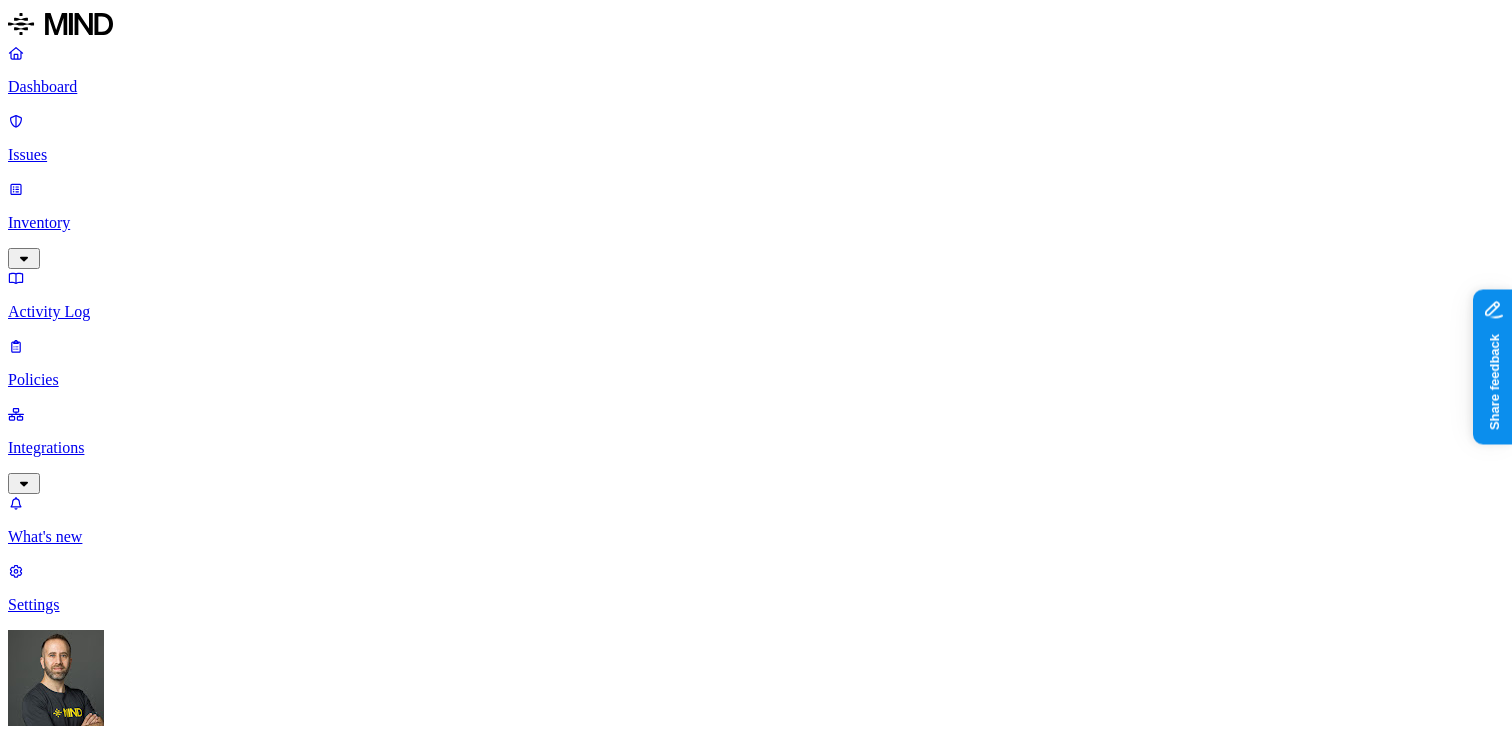 click on "Dashboard Issues Inventory Activity Log Policies Integrations What's new 1 Settings Tom Mayblum Yageo Dashboard 0 Discovery Detection Prevention Last update: 09:13 PM Scanned resources 24.3M Resources by integration 24.3M O365 PII 1.09M Person Name 900K Email address 761K Phone number 316K Address 177K IBAN 73.9K SSN 7.42K PCI 4.48K Credit card 4.48K Secrets 2.9K Password 2.11K Azure credentials 507 Encryption Key 254 AWS credentials 18 GCP credentials 4 OpenAI API Key 3 Other 1.44M Source code 1.44M CUI 14 Top resources with sensitive data Resource Sensitive records Owner Last access Candidates and Opportunities.xlsx Email address 5000 Person Name 648 Address 94 Phone number 5000 Elly Woody May 30, 2025, 11:14 PM 5. AdventureWorks DW 2012.accdb Email address 5000 Person Name 331 Address 386 Phone number 5000 Arrigo Gamberini Jun 4, 2025, 05:44 PM 5. AdventureWorks DW 2012.accdb Email address 5000 Person Name 331 Address 386 Phone number 5000 Samanta Tacchini May 6, 2025, 10:37 AM Email address 5000" at bounding box center [756, 1564] 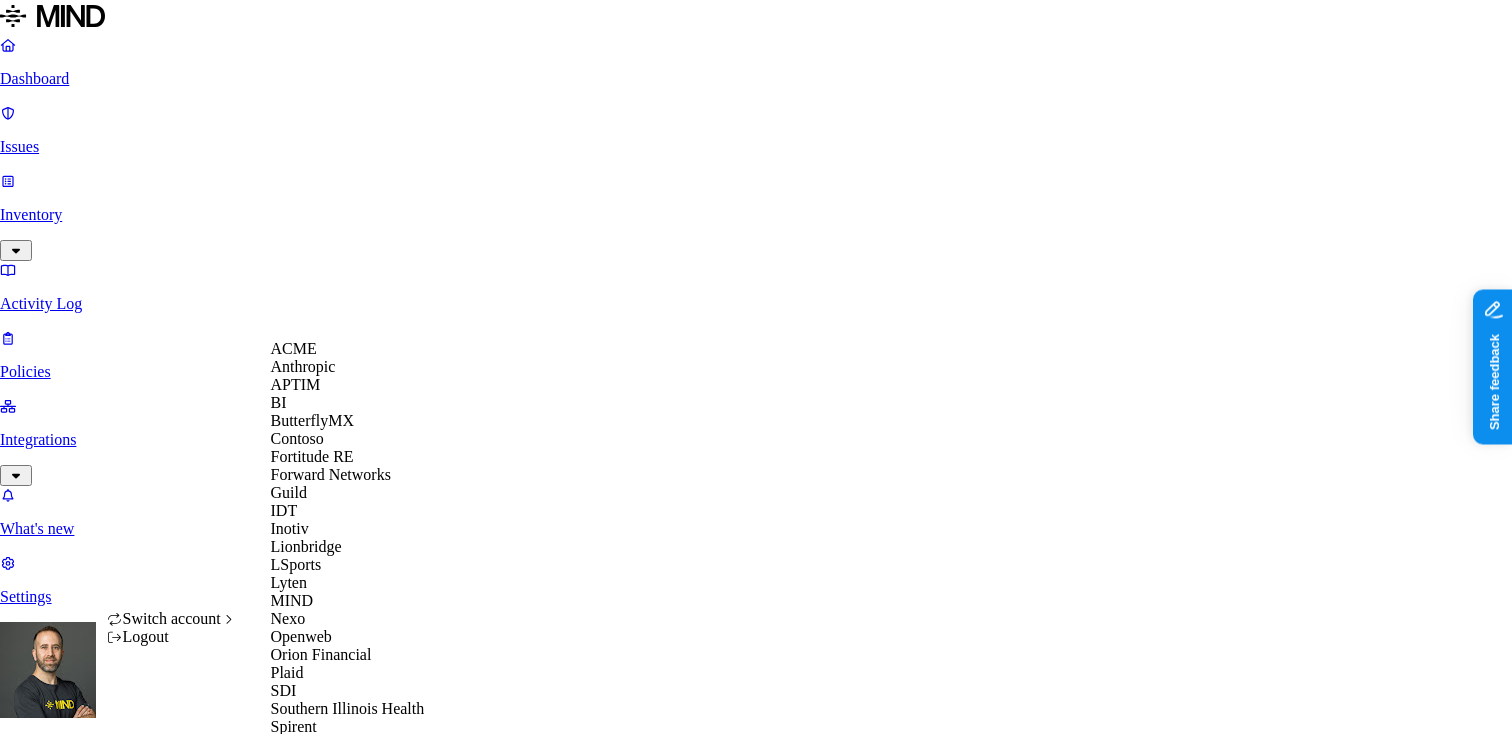 scroll, scrollTop: 632, scrollLeft: 0, axis: vertical 